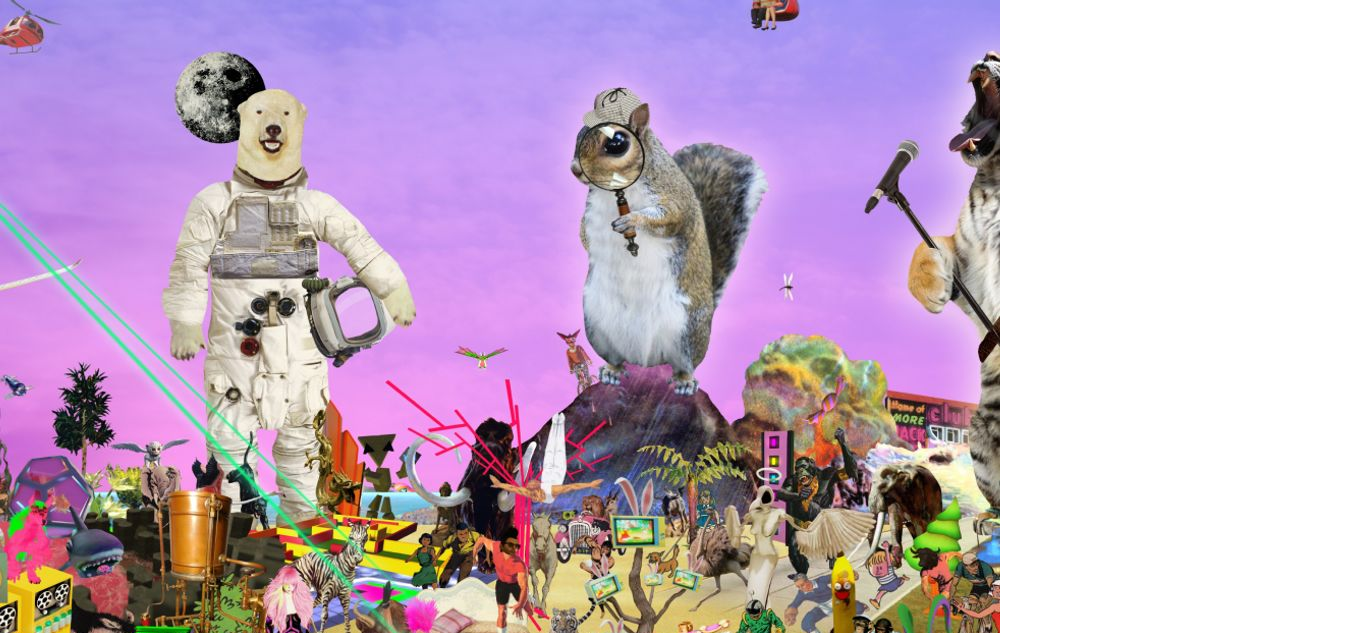 scroll, scrollTop: 0, scrollLeft: 0, axis: both 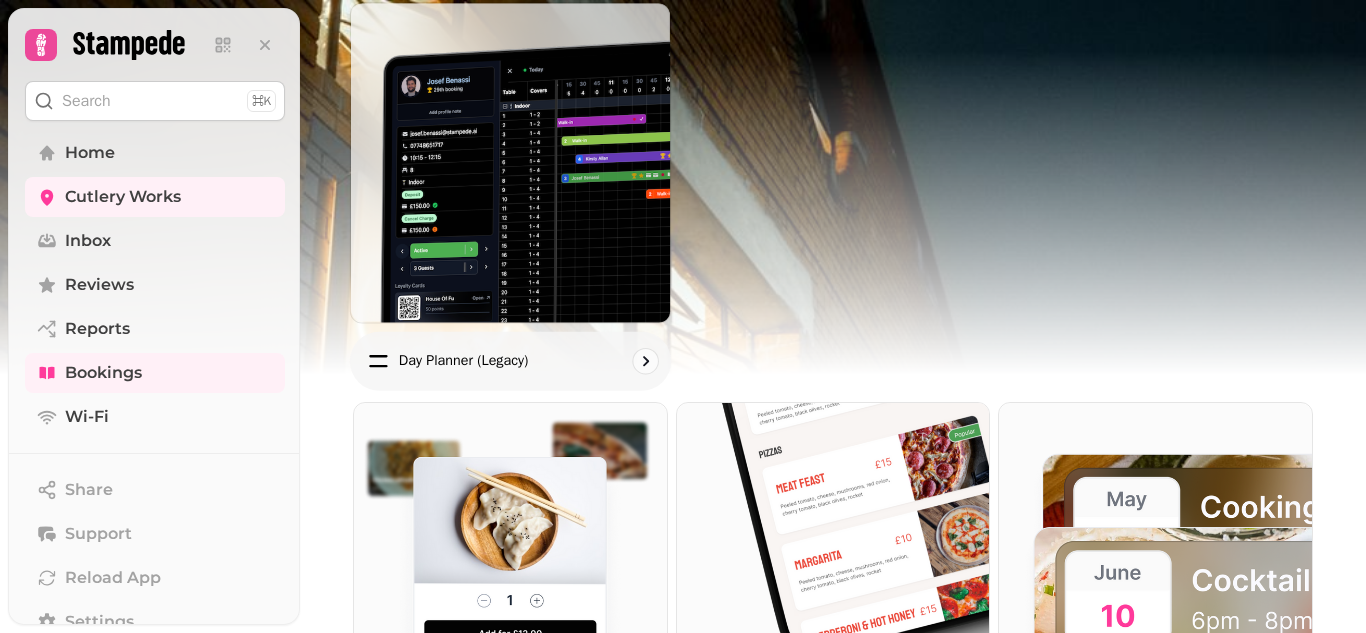 click on "Day planner (legacy)" at bounding box center (464, 360) 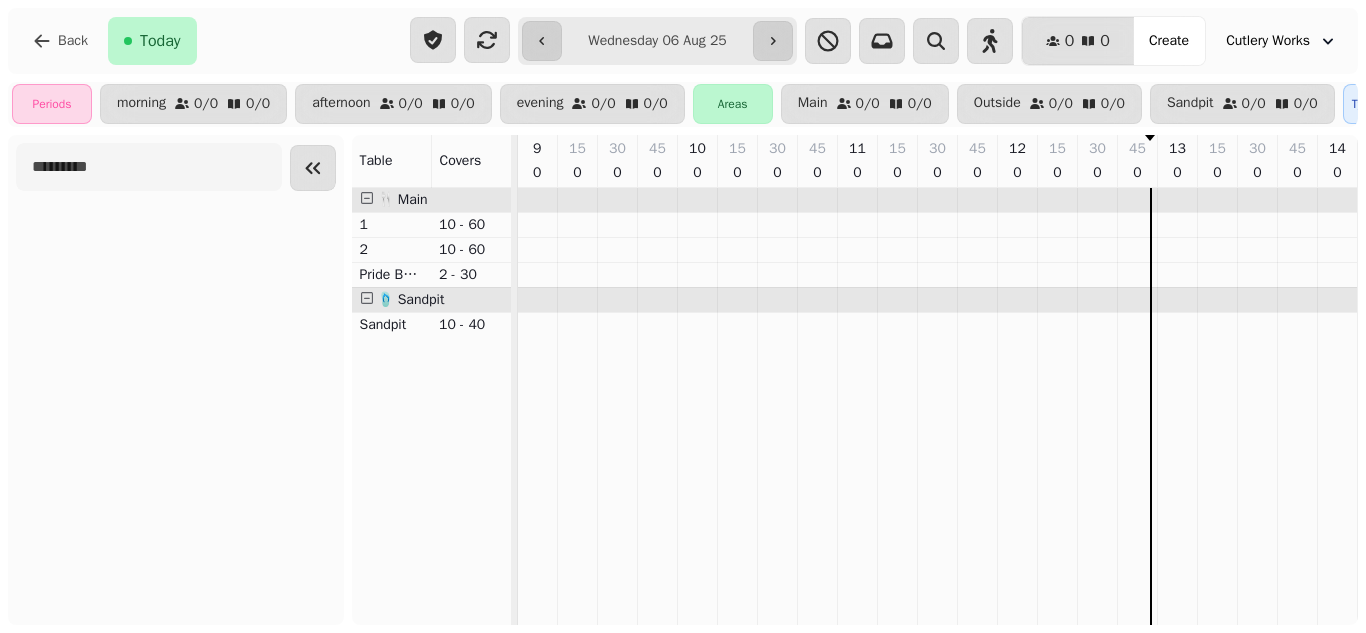 scroll, scrollTop: 0, scrollLeft: 637, axis: horizontal 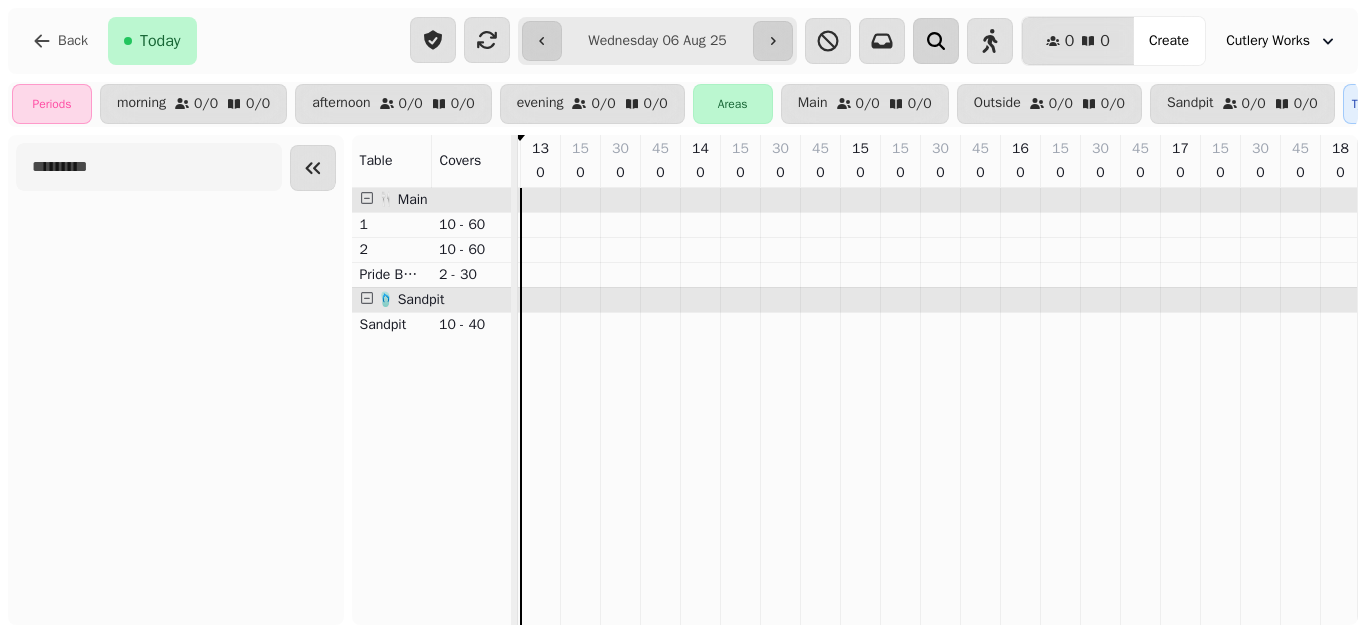 click 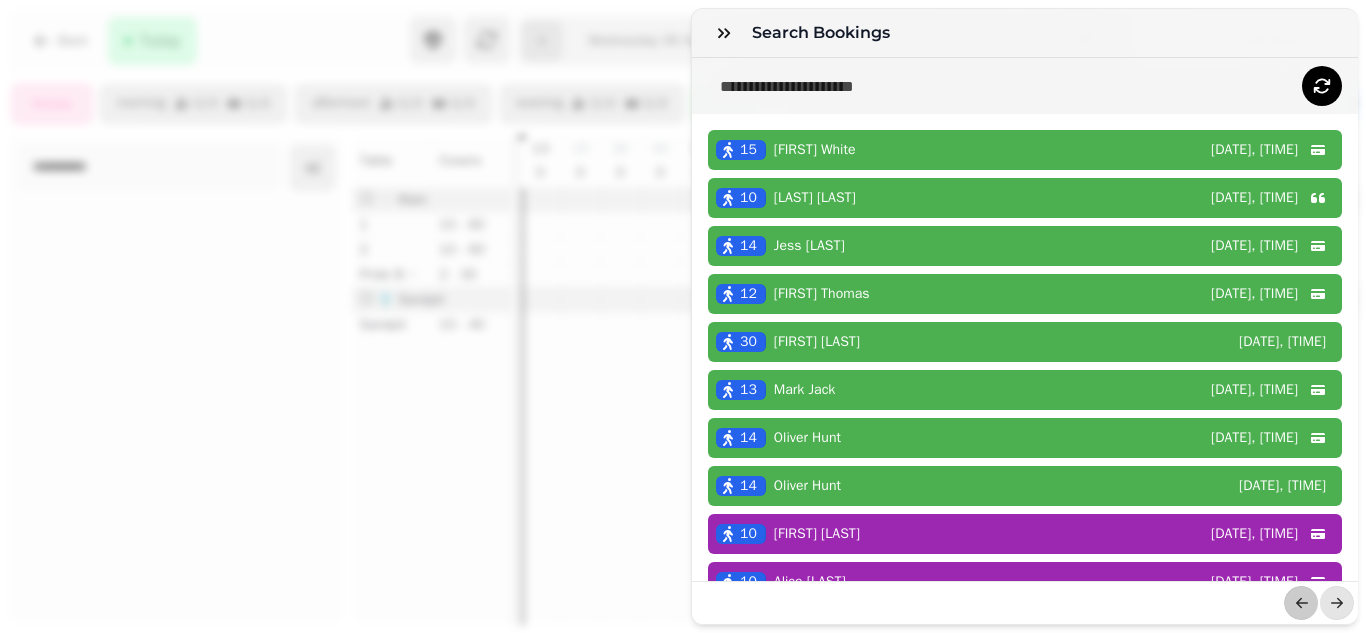 click on "[NUMBER] [STREET] [DATE], [TIME]" at bounding box center [1025, 486] 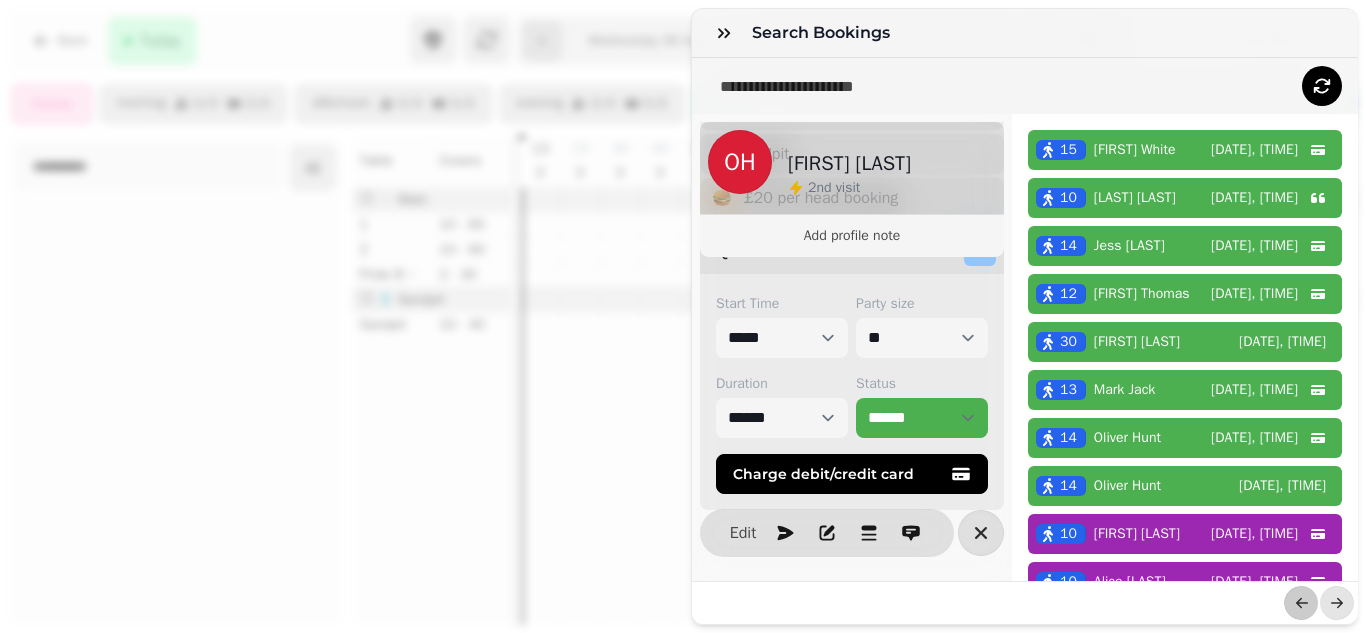 scroll, scrollTop: 0, scrollLeft: 0, axis: both 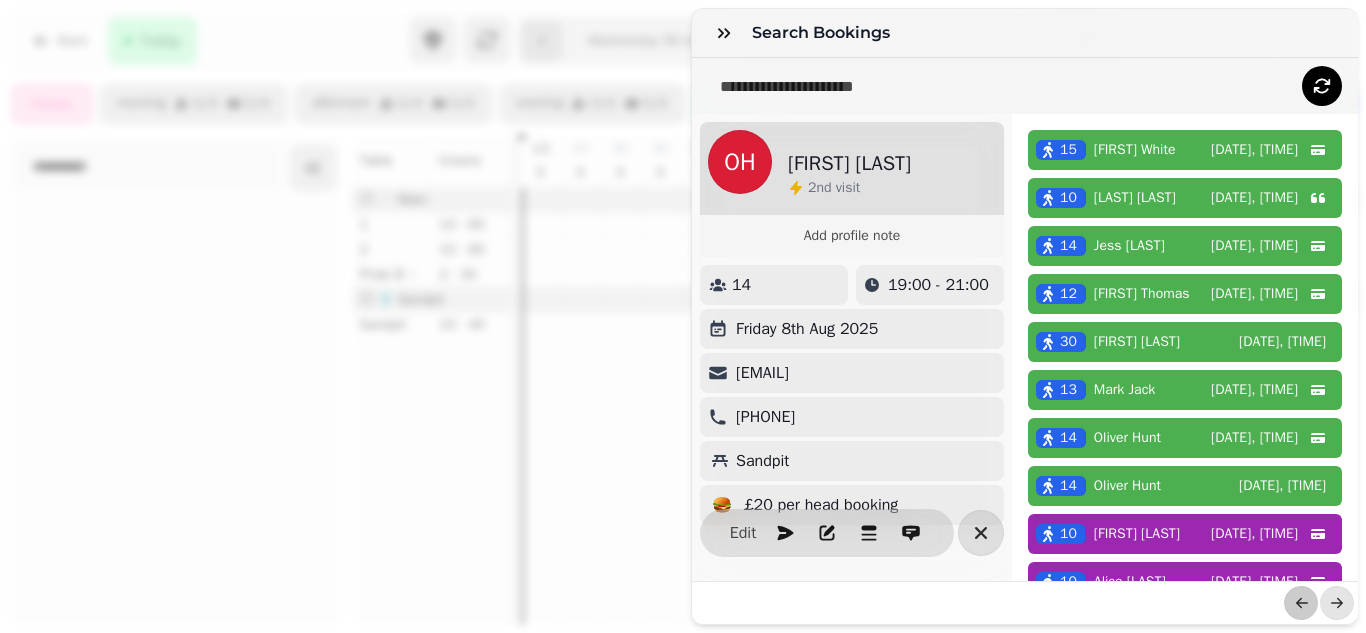 click on "[PHONE]" at bounding box center (852, 417) 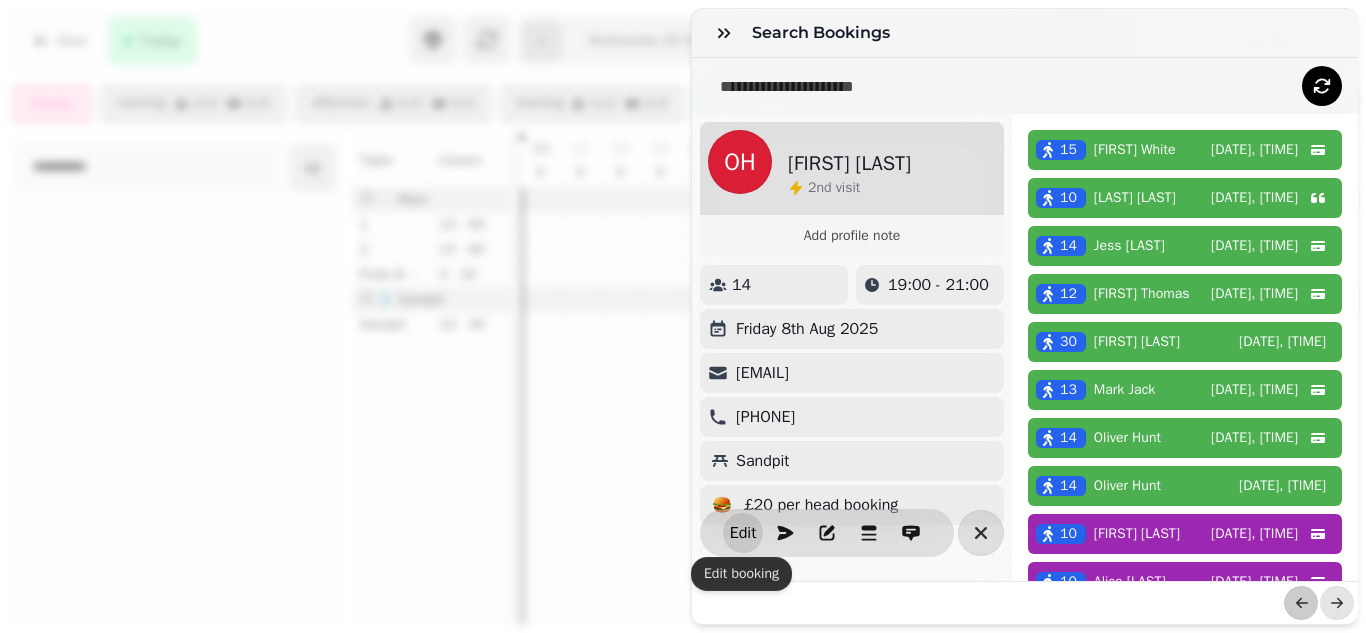 click on "Edit" at bounding box center [743, 533] 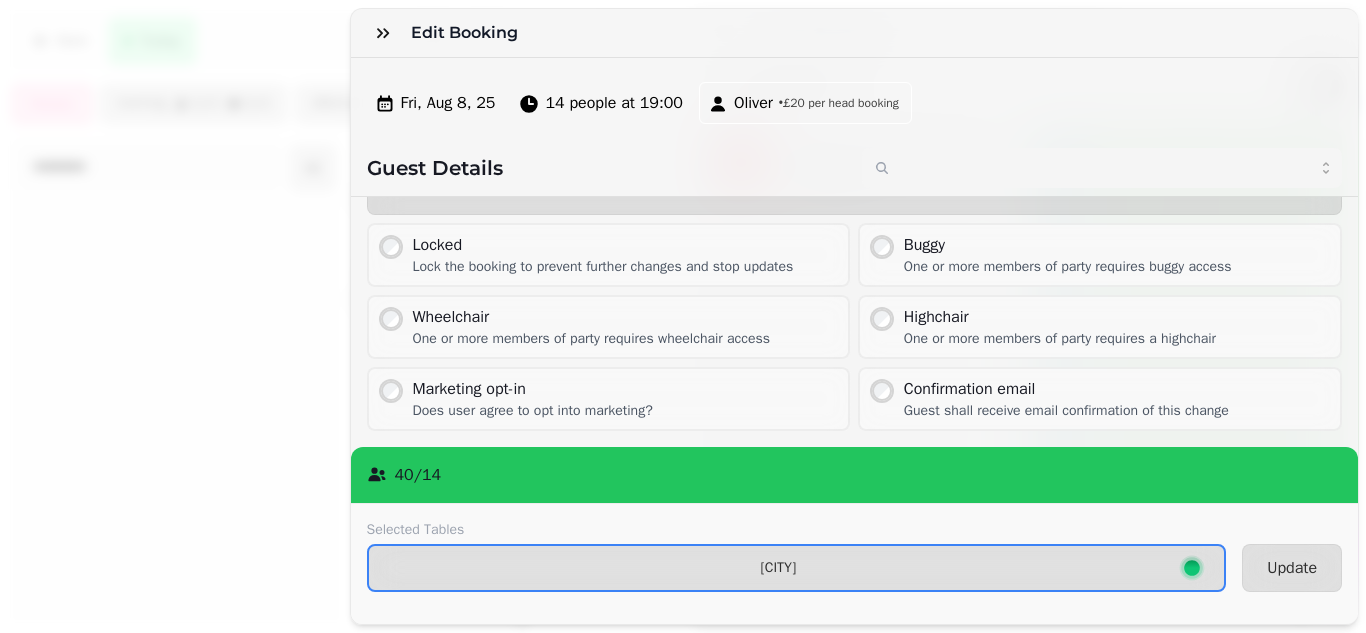 scroll, scrollTop: 0, scrollLeft: 0, axis: both 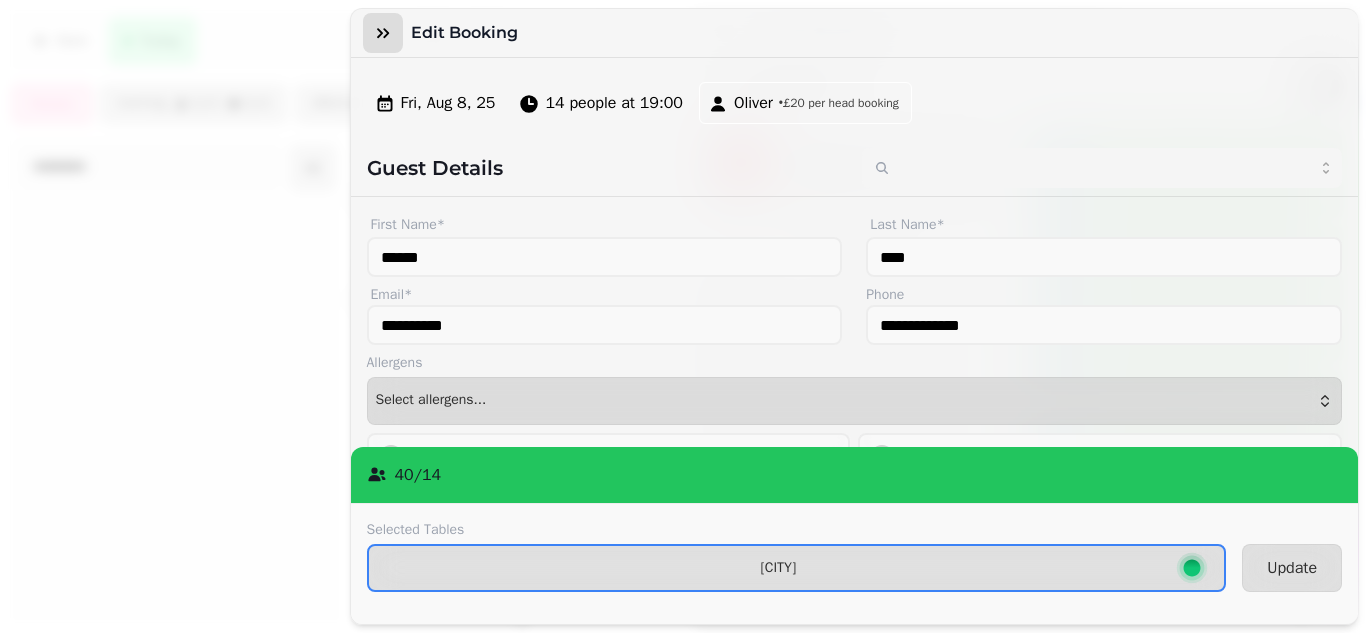click 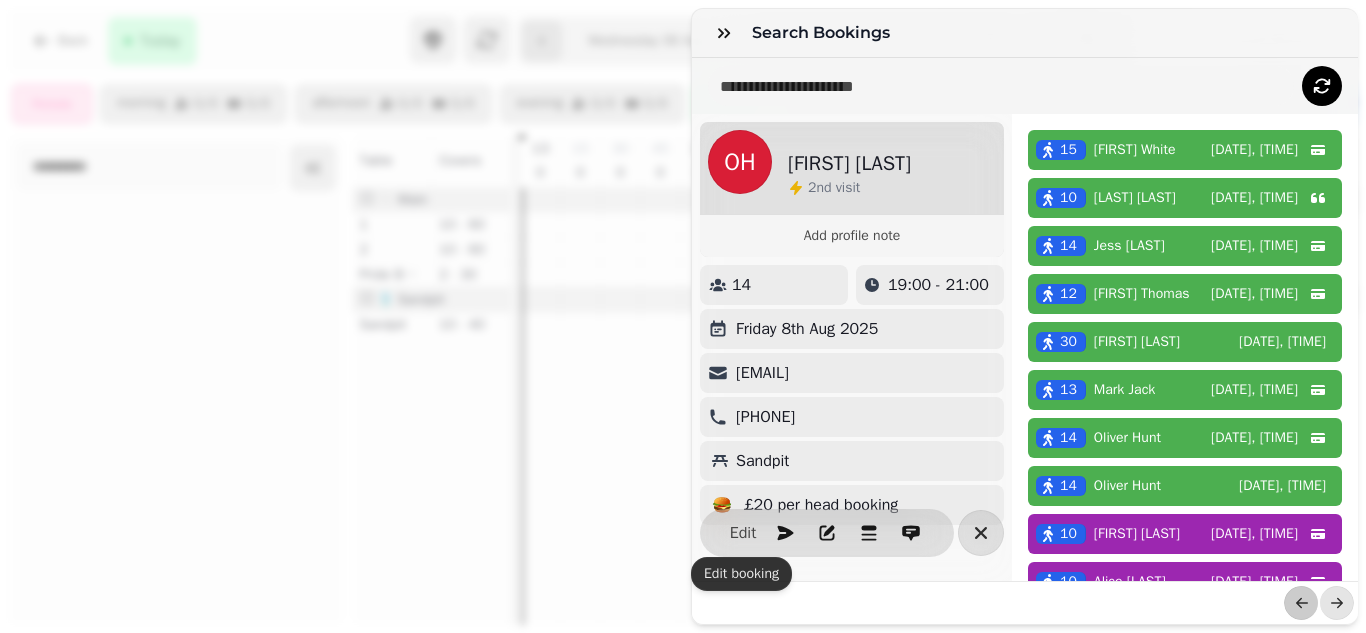 scroll, scrollTop: 307, scrollLeft: 0, axis: vertical 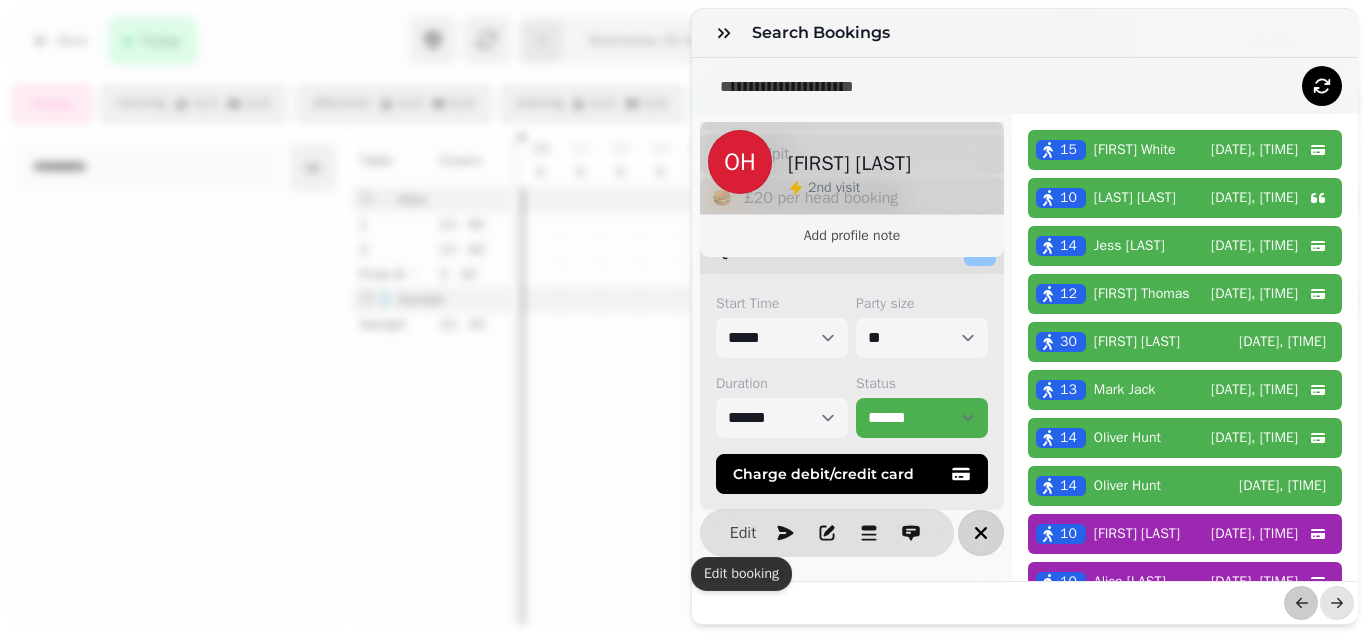 click 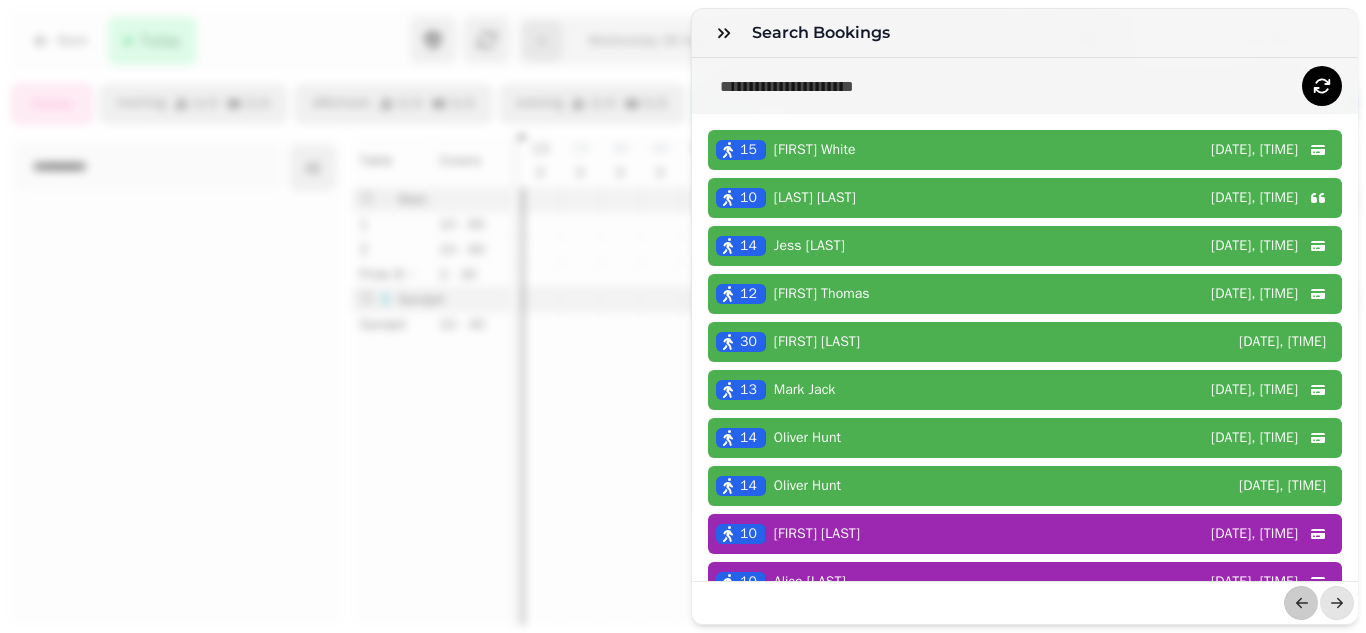 click on "[FIRST] [LAST]" at bounding box center [807, 486] 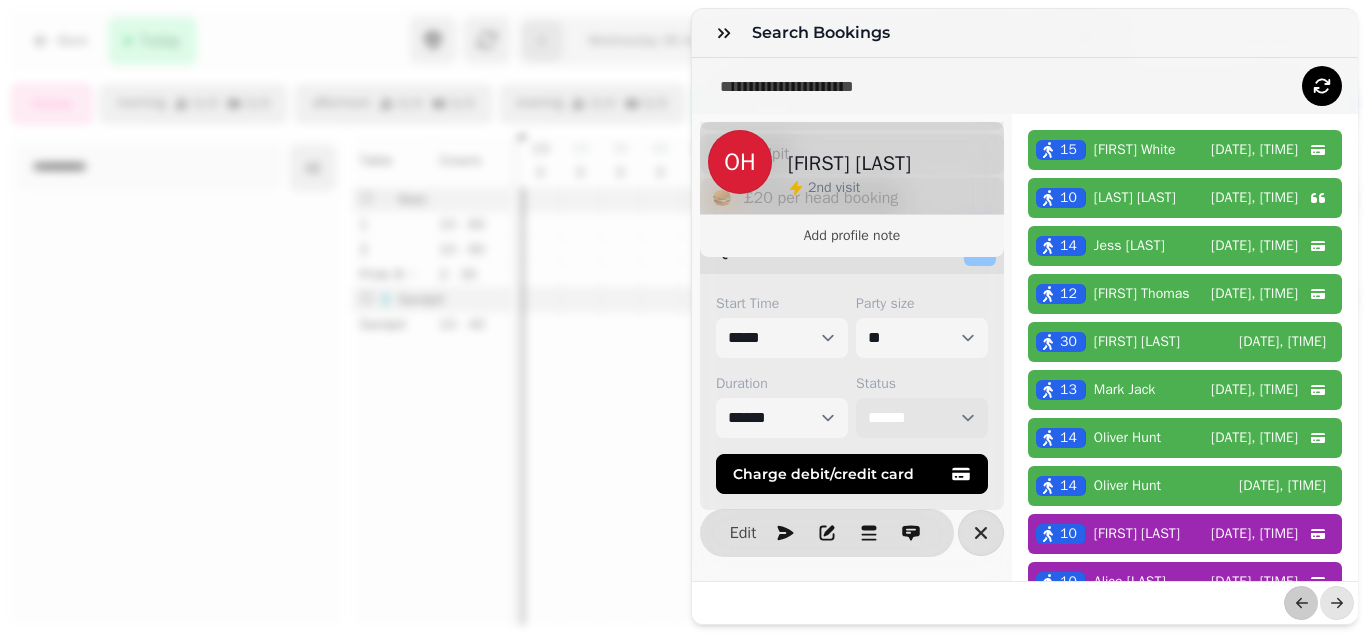click on "**********" at bounding box center (922, 418) 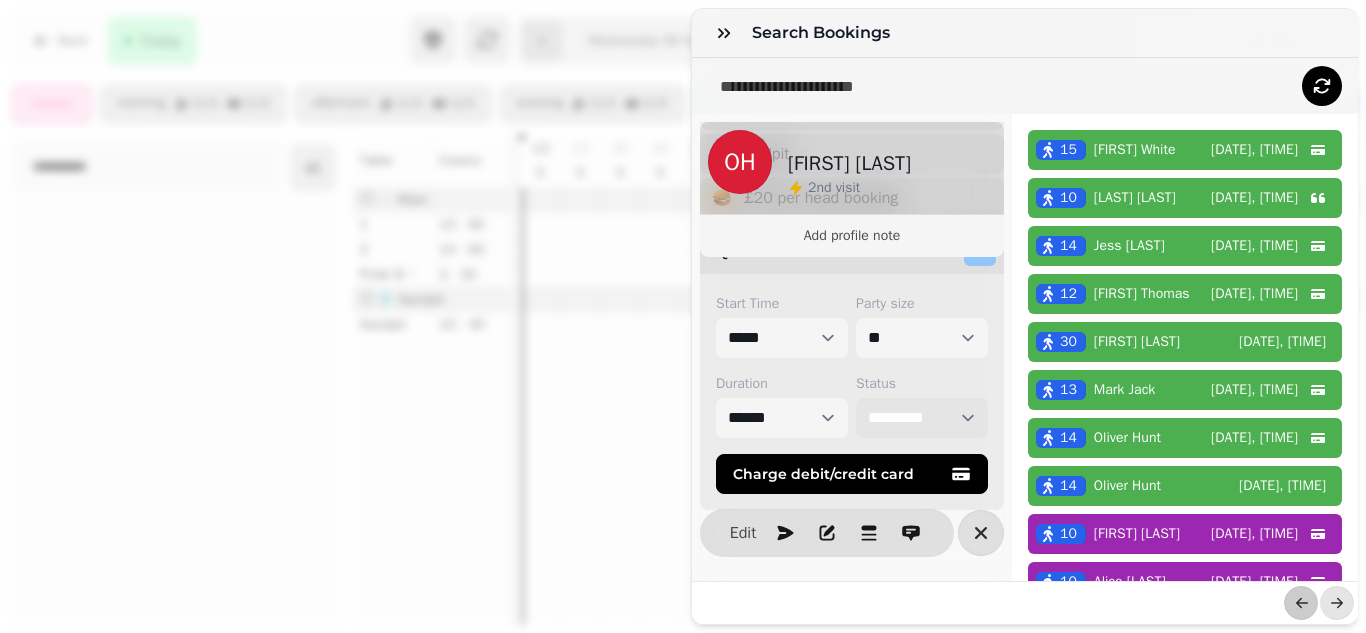 click on "**********" at bounding box center [922, 418] 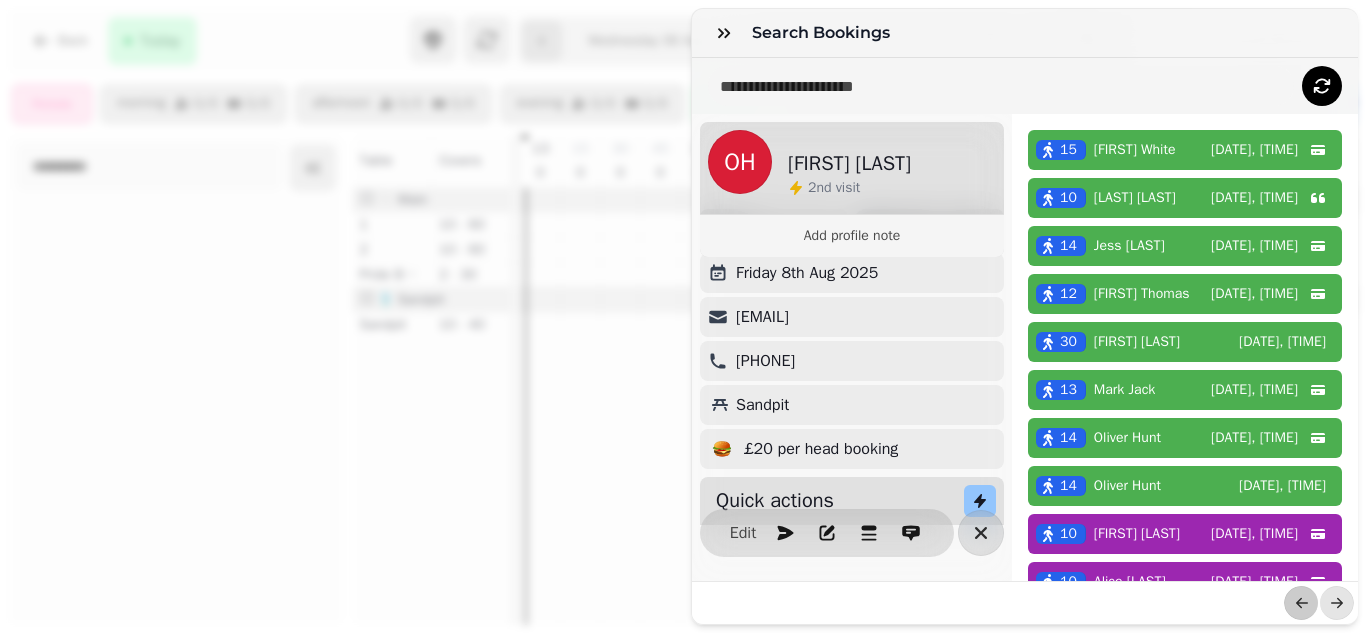 scroll, scrollTop: 0, scrollLeft: 0, axis: both 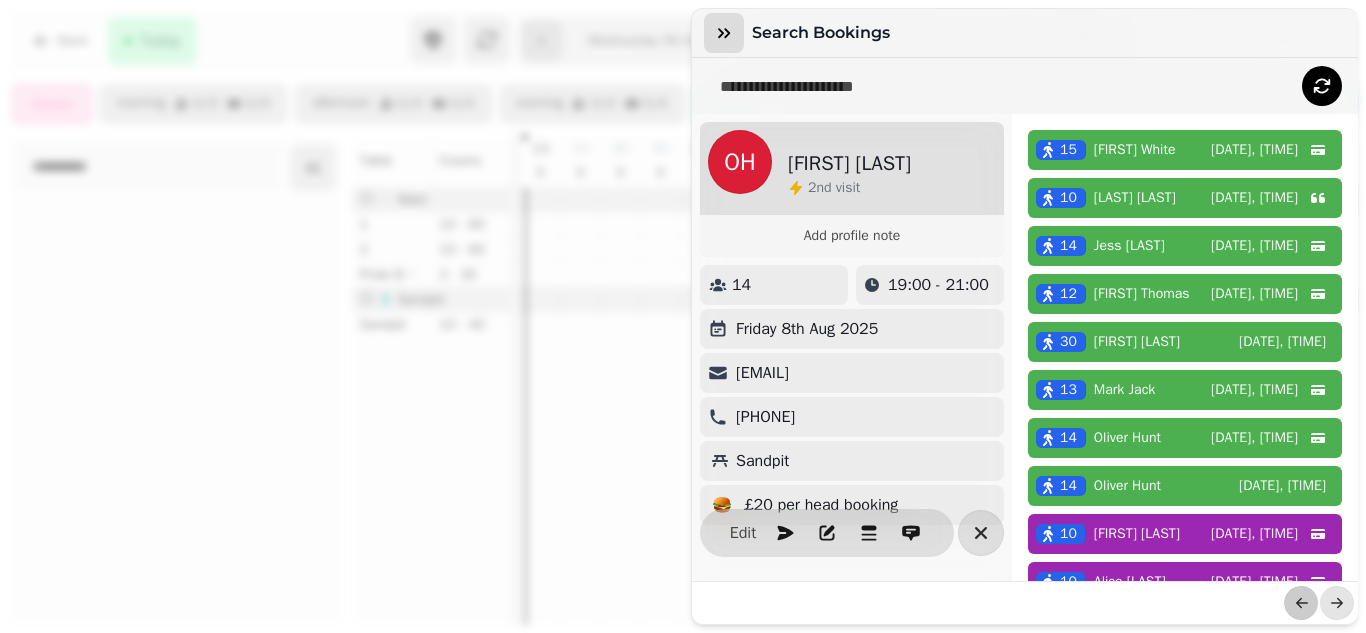 click 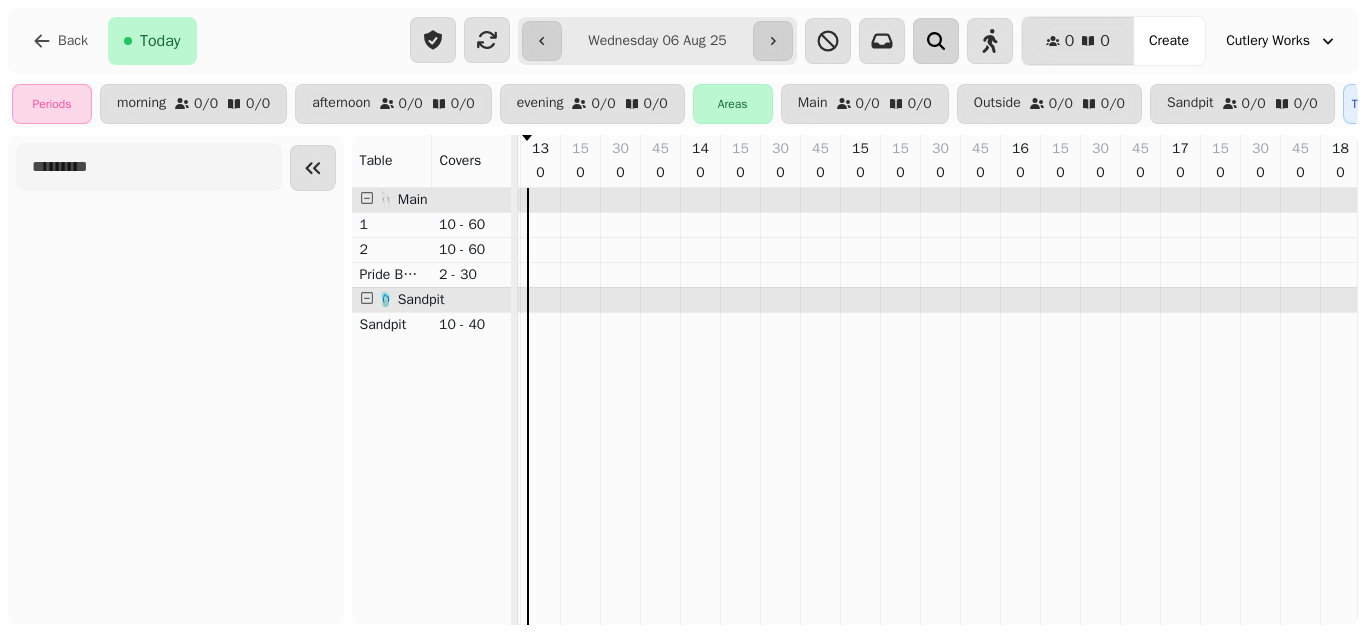 click 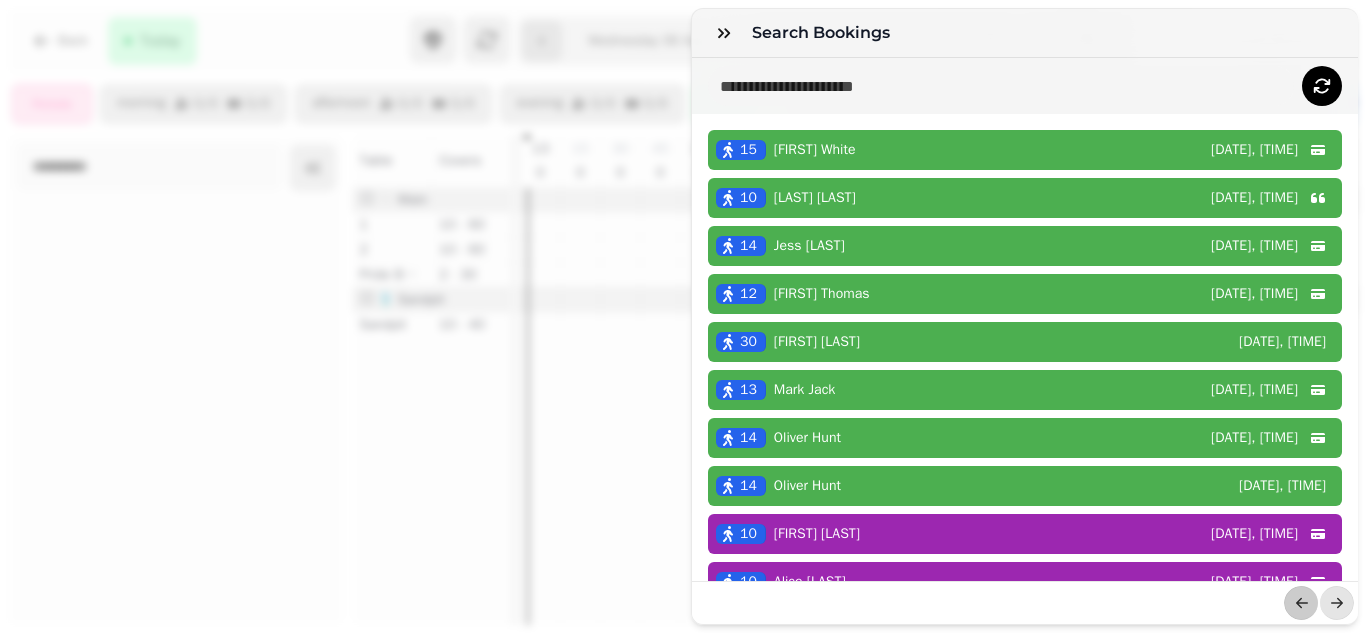 click on "[NUMBER] [FIRST] [LAST] [DATE], [TIME]" at bounding box center (1025, 342) 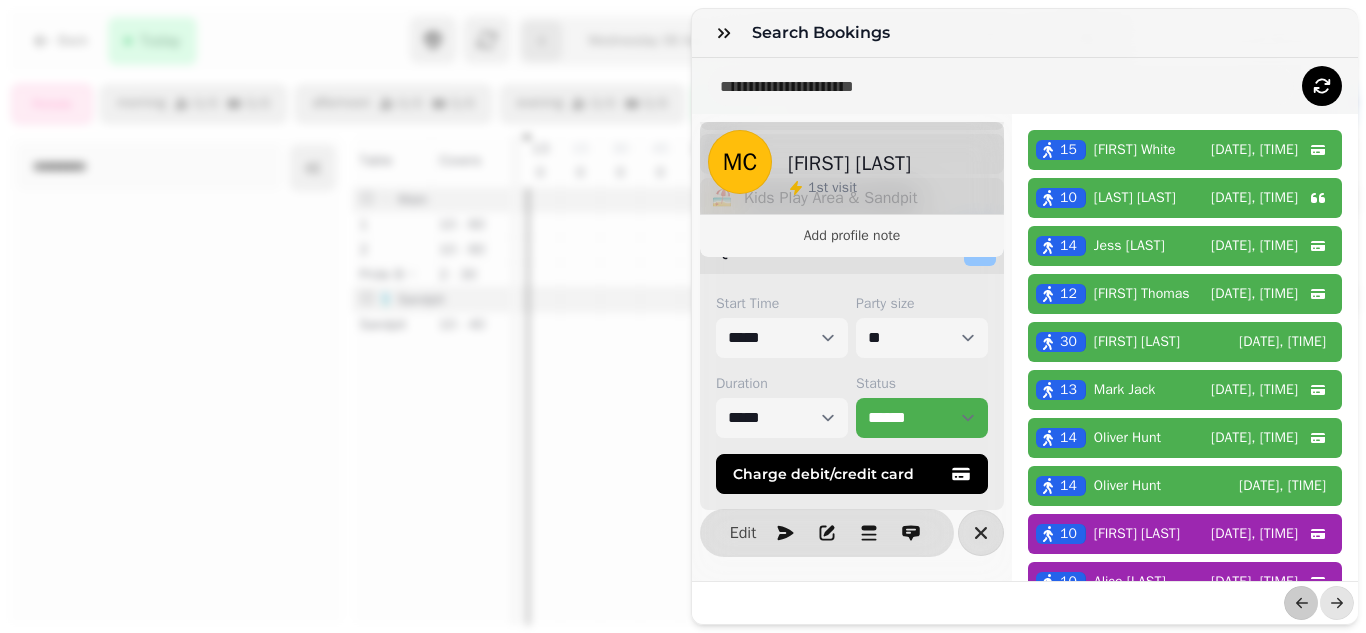 scroll, scrollTop: 0, scrollLeft: 0, axis: both 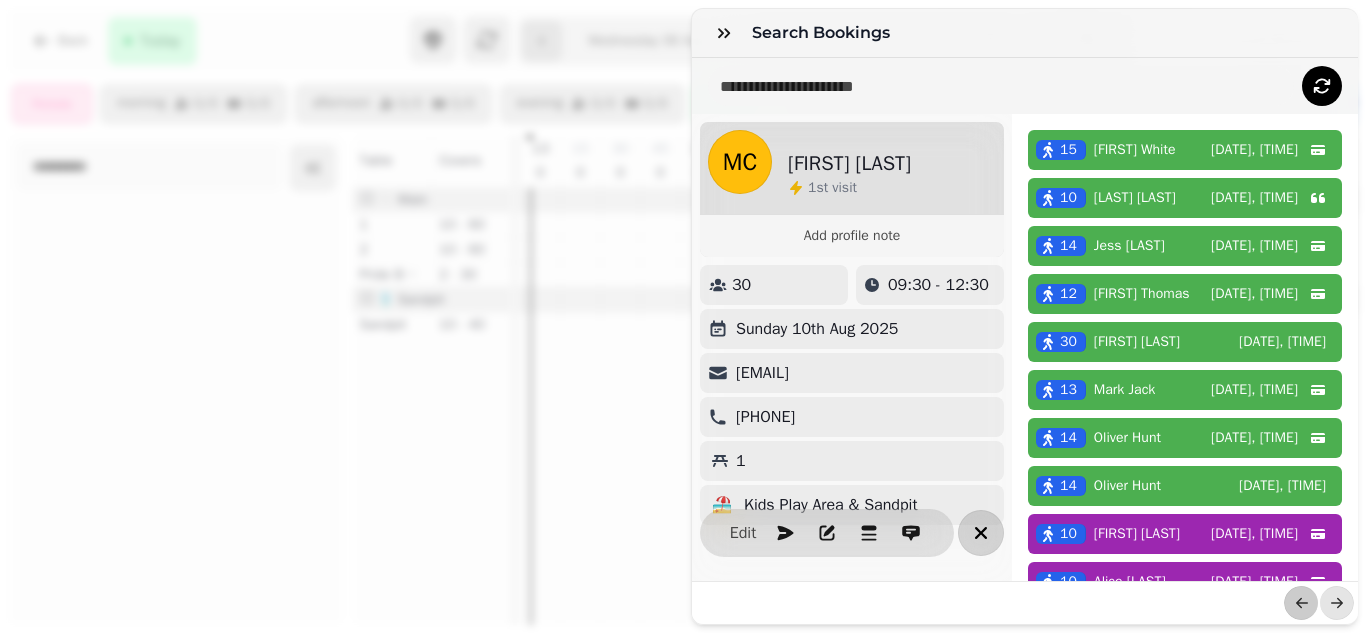 click 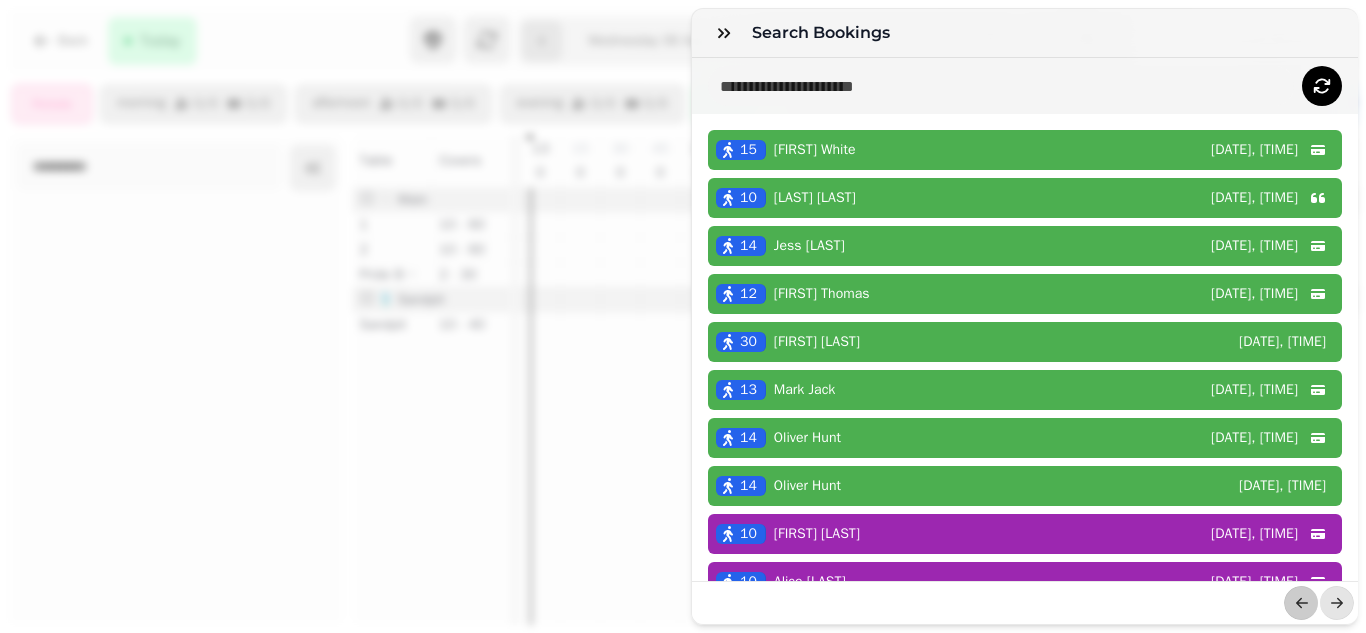 click on "[FIRST] [LAST]" at bounding box center (822, 294) 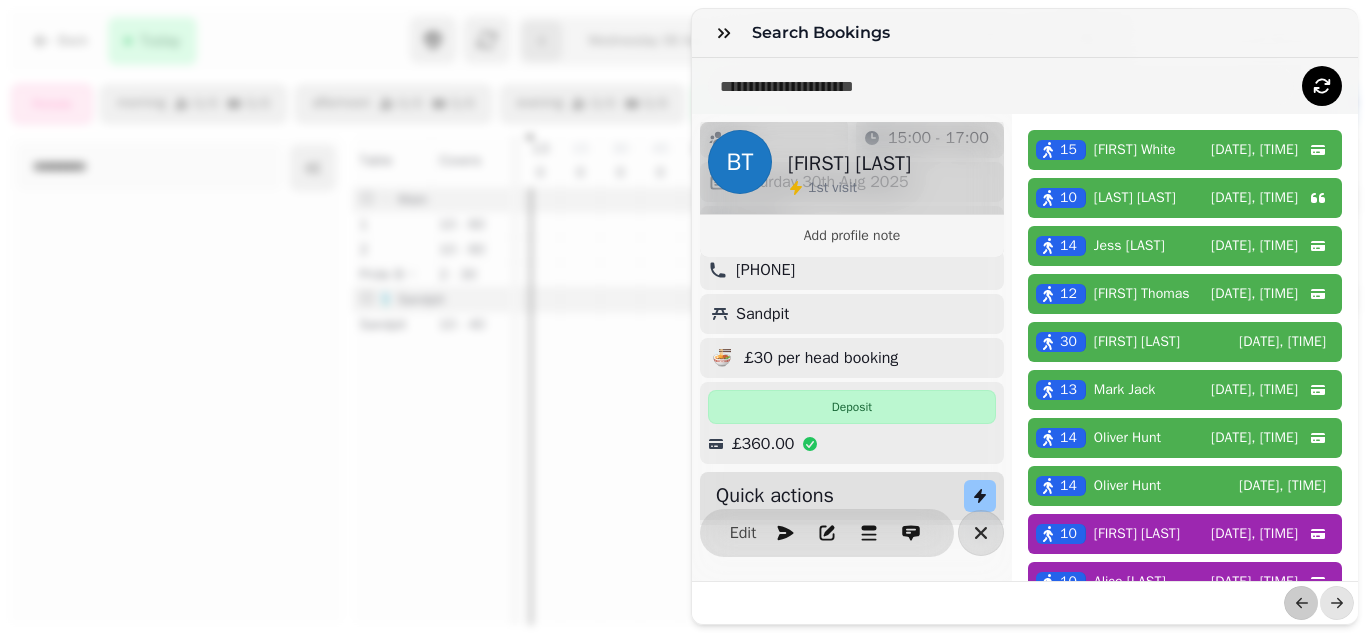 scroll, scrollTop: 0, scrollLeft: 0, axis: both 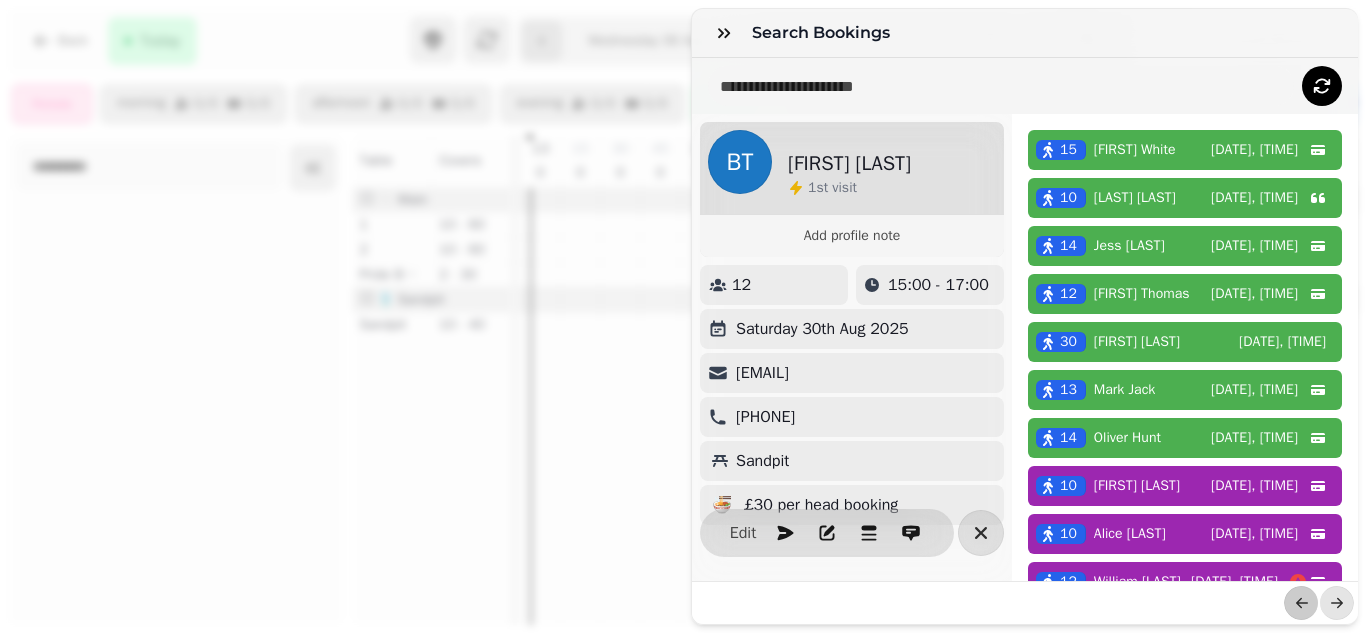 click on "[FIRST] [LAST]" at bounding box center [1142, 294] 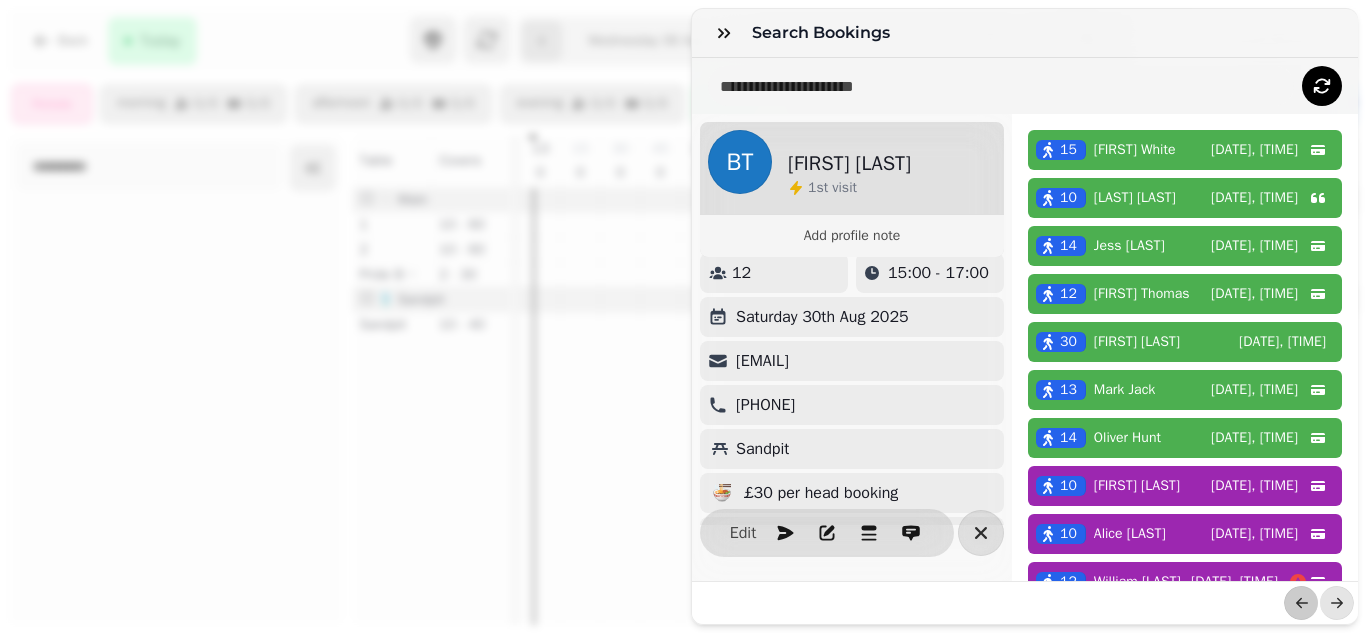 scroll, scrollTop: 0, scrollLeft: 0, axis: both 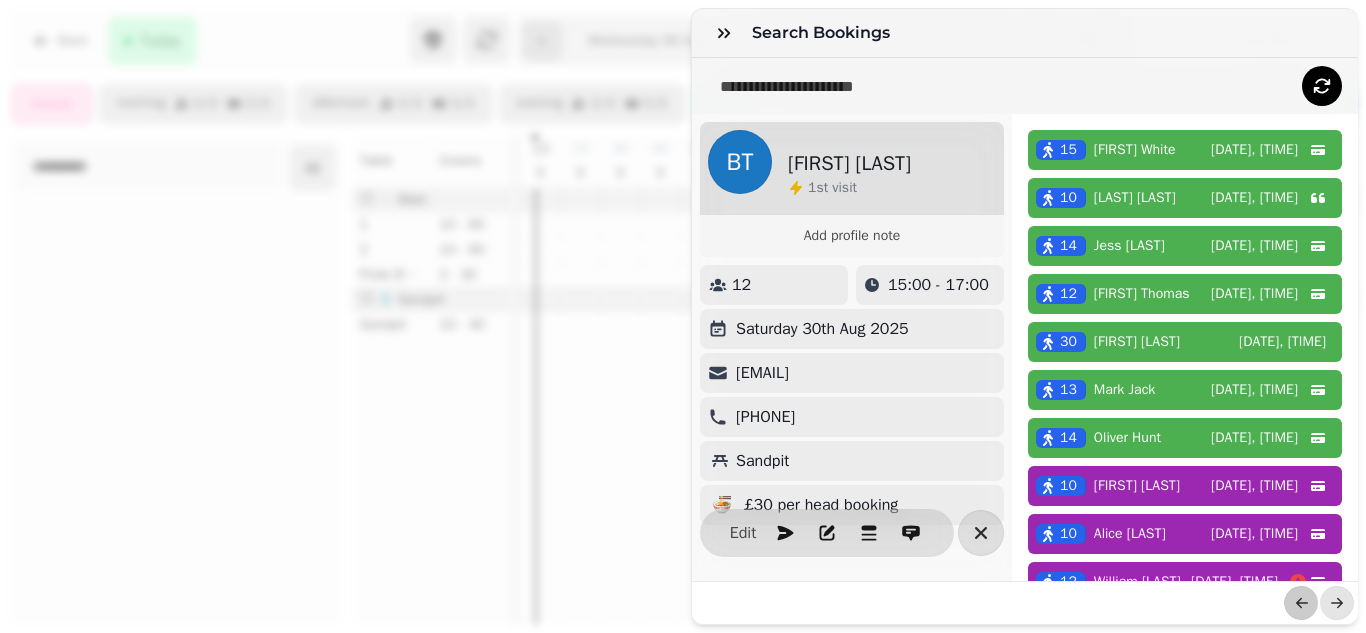 click on "[FIRST] [LAST]" at bounding box center (1125, 390) 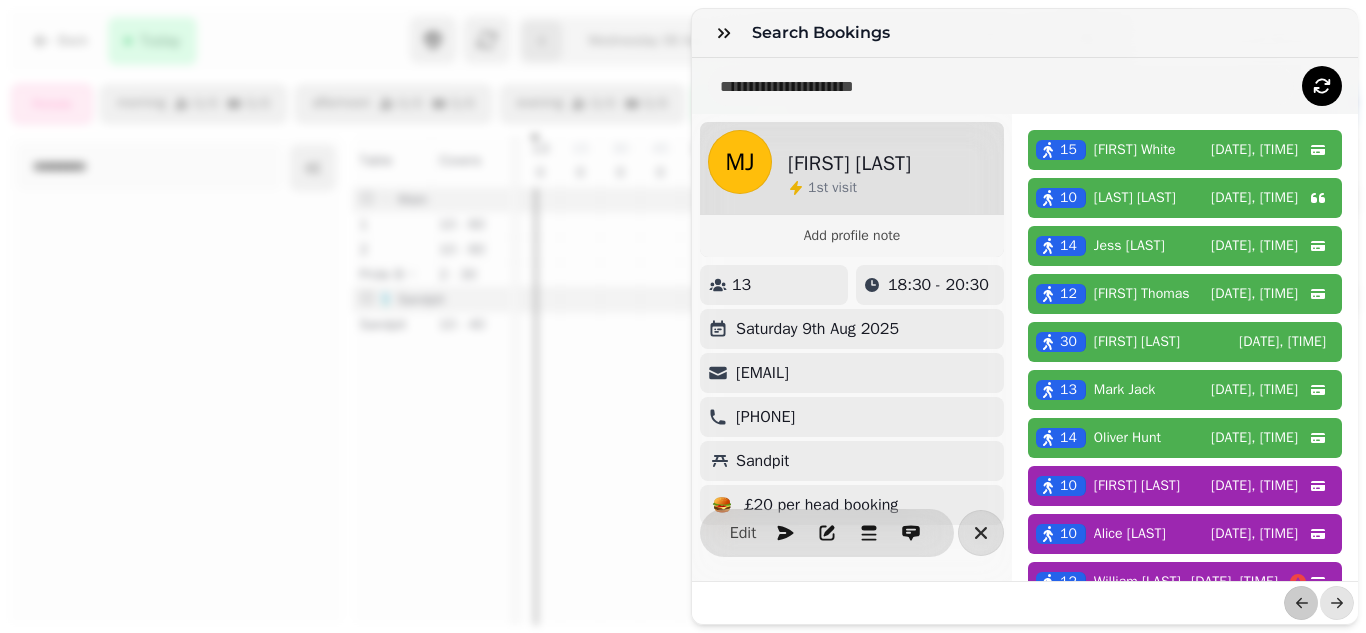 click on "[FIRST] [LAST]" at bounding box center [1137, 342] 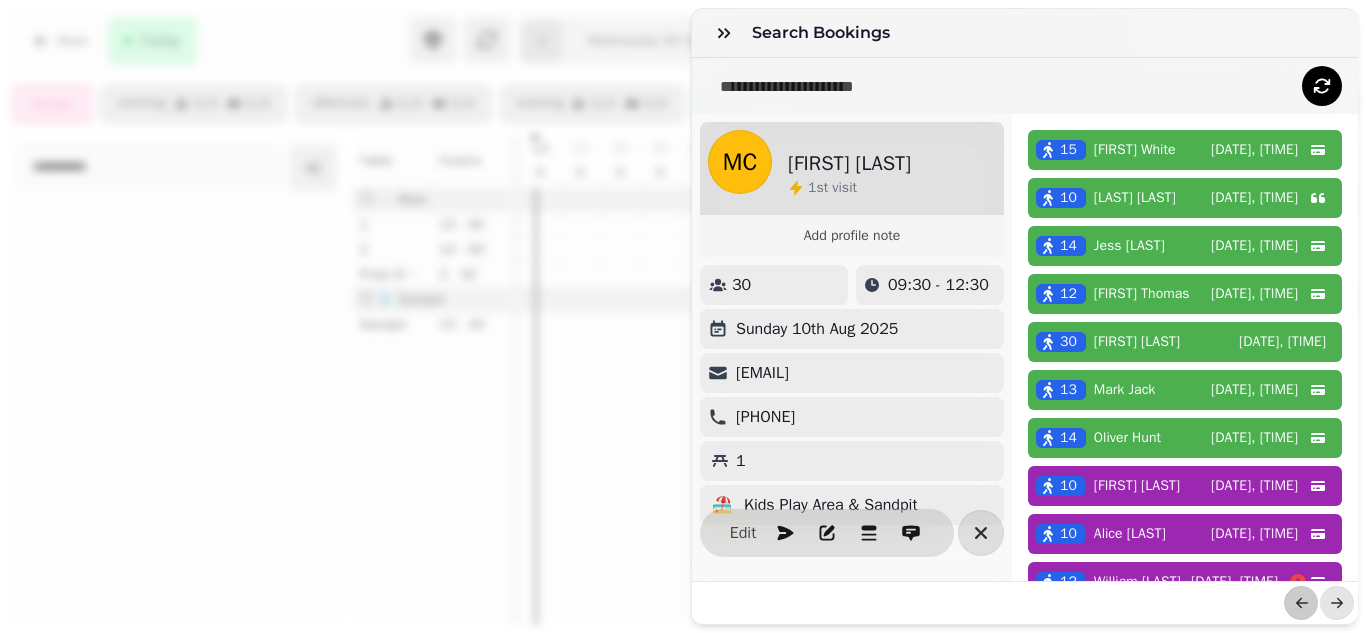click on "[FIRST] [LAST]" at bounding box center [1123, 438] 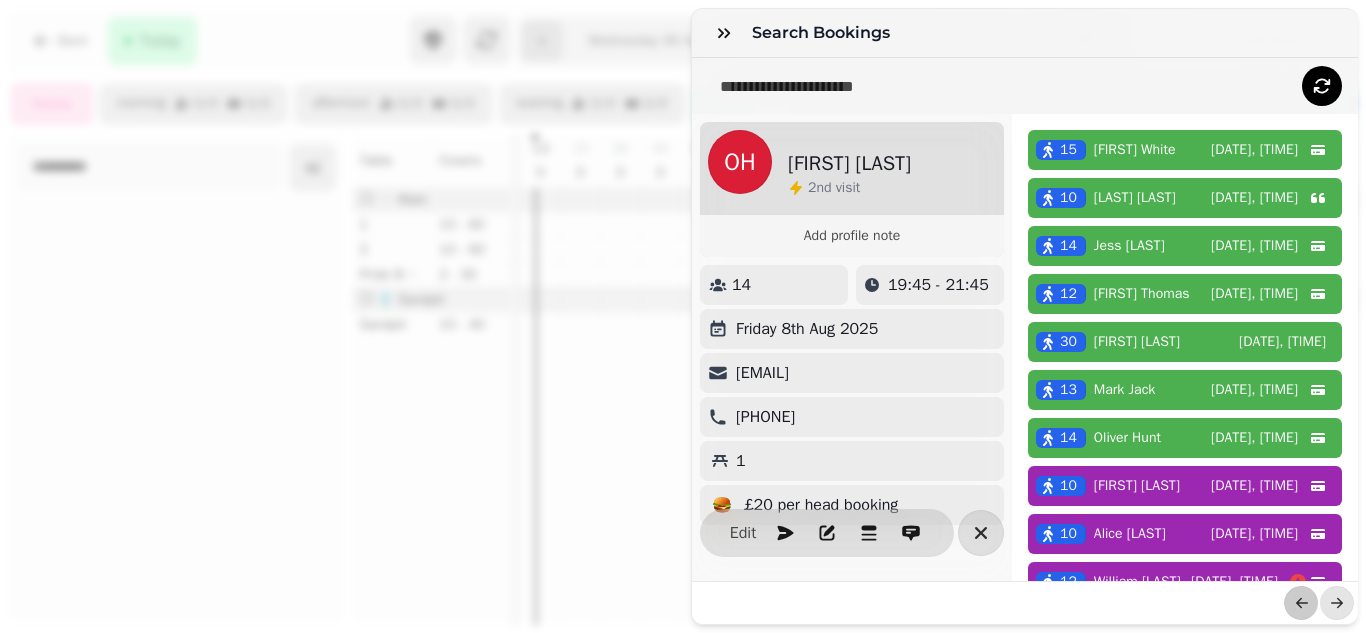 click on "[FIRST] [LAST]" at bounding box center (1137, 342) 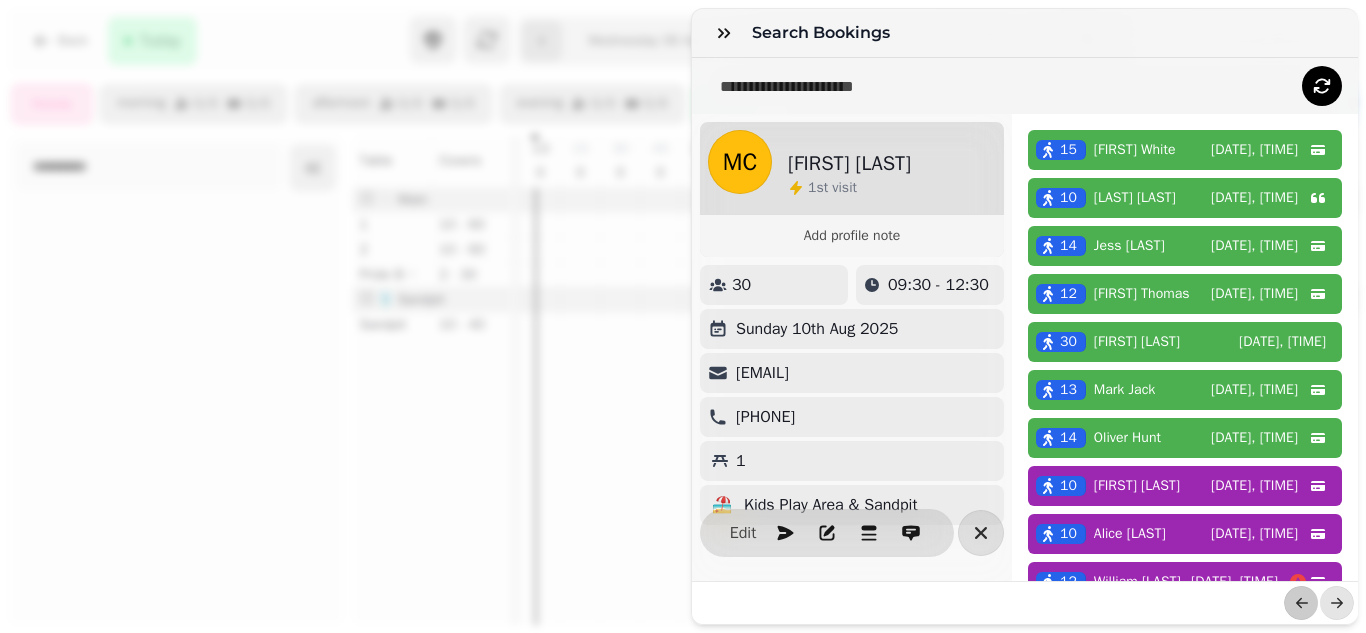 click on "[FIRST] [LAST]" at bounding box center [1142, 294] 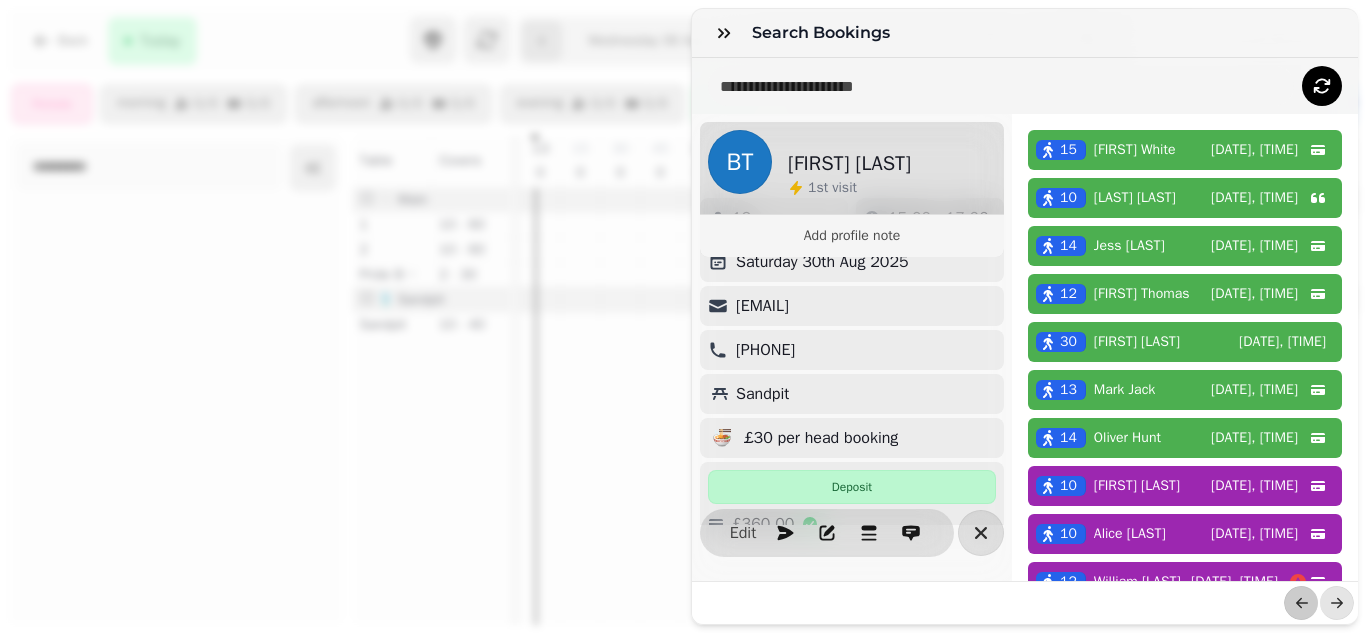 scroll, scrollTop: 73, scrollLeft: 0, axis: vertical 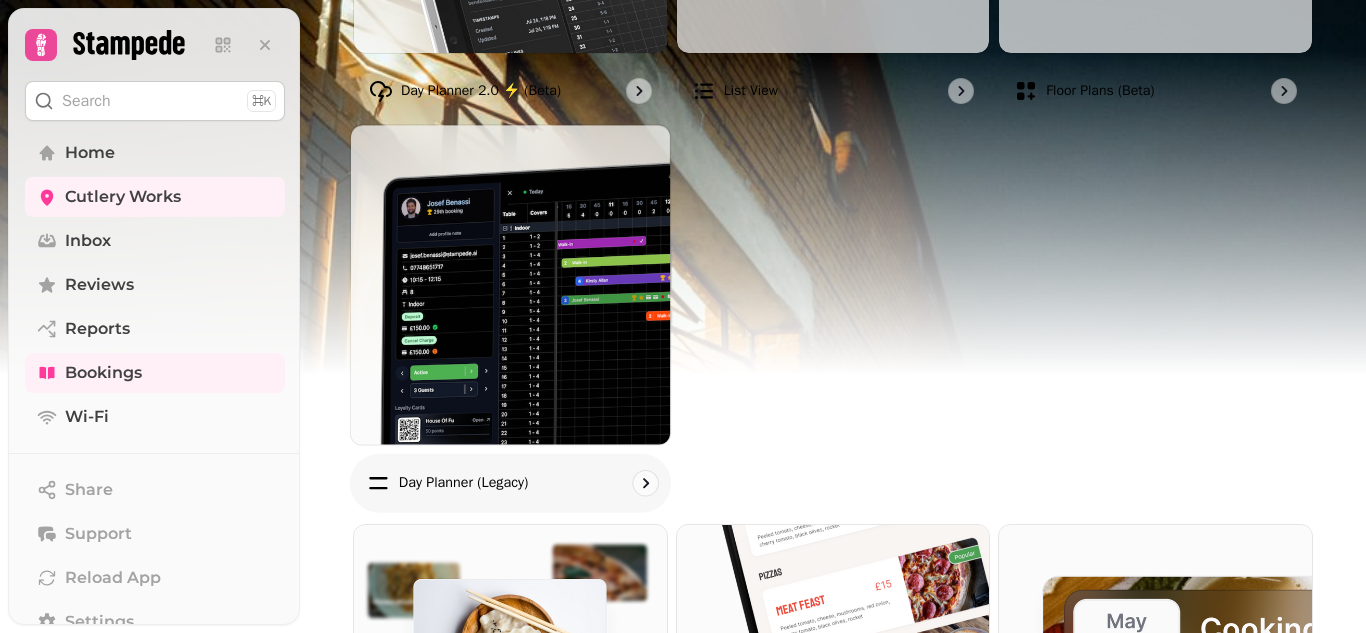 click on "Day planner (legacy)" at bounding box center (464, 482) 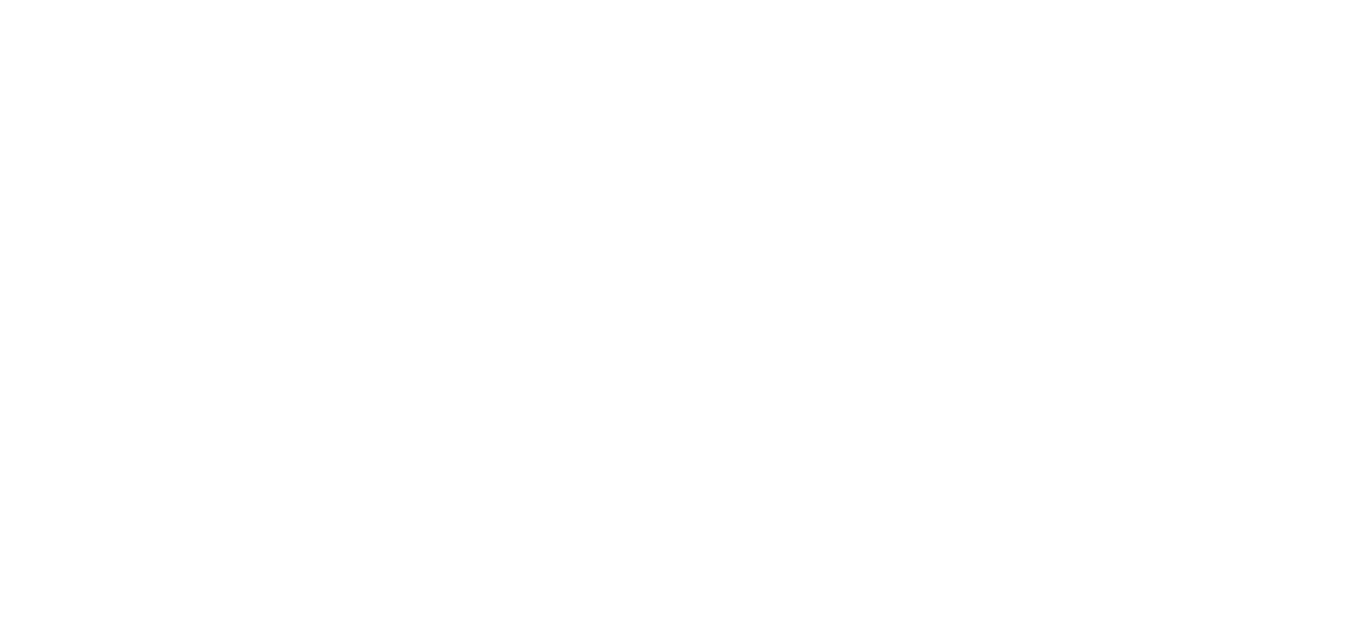 scroll, scrollTop: 0, scrollLeft: 0, axis: both 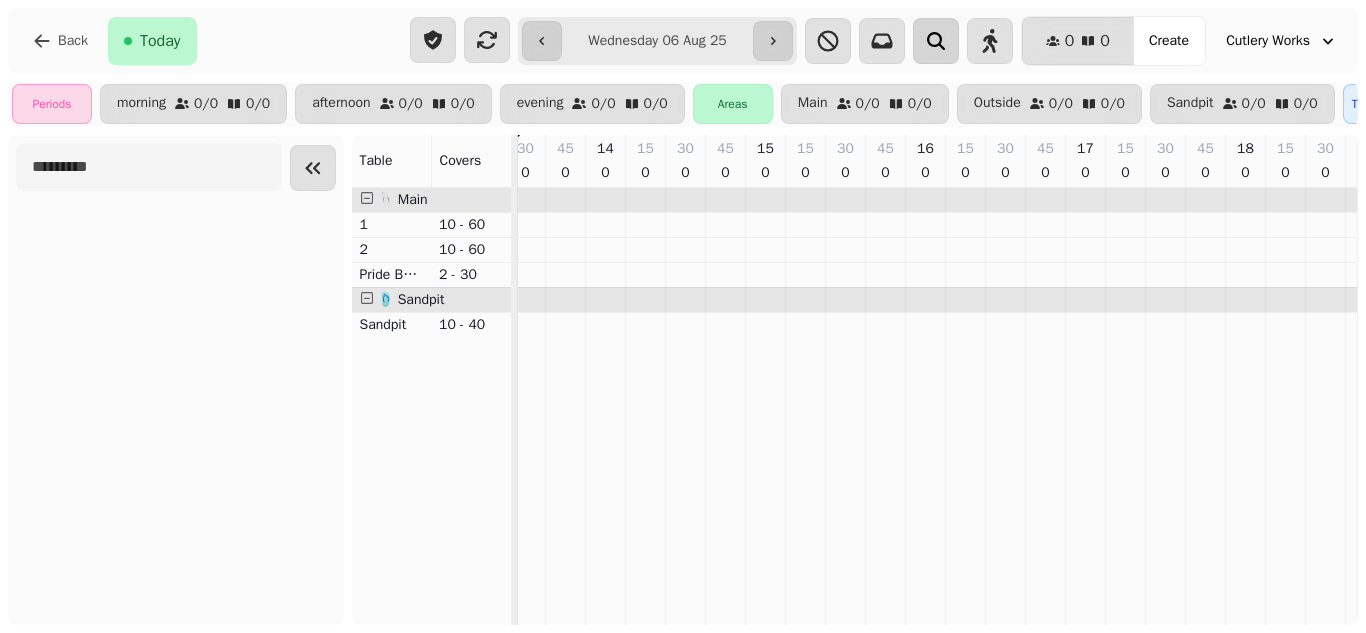 click 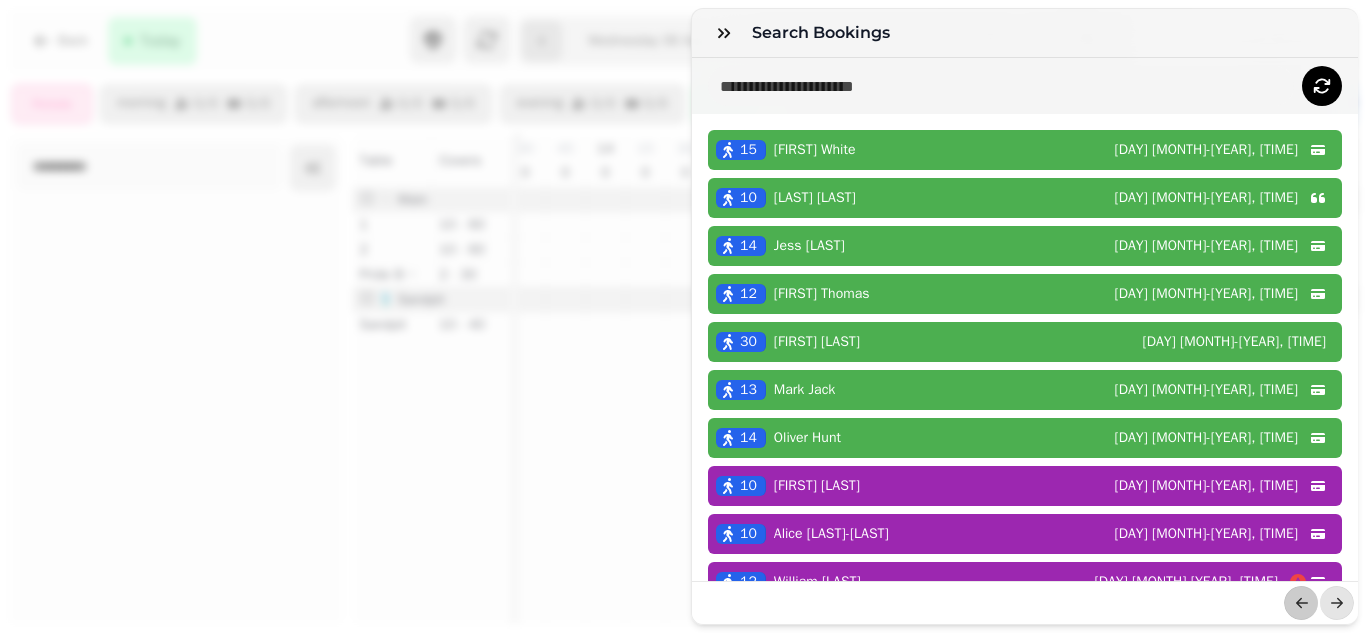 click on "[FIRST] [LAST]" at bounding box center [807, 438] 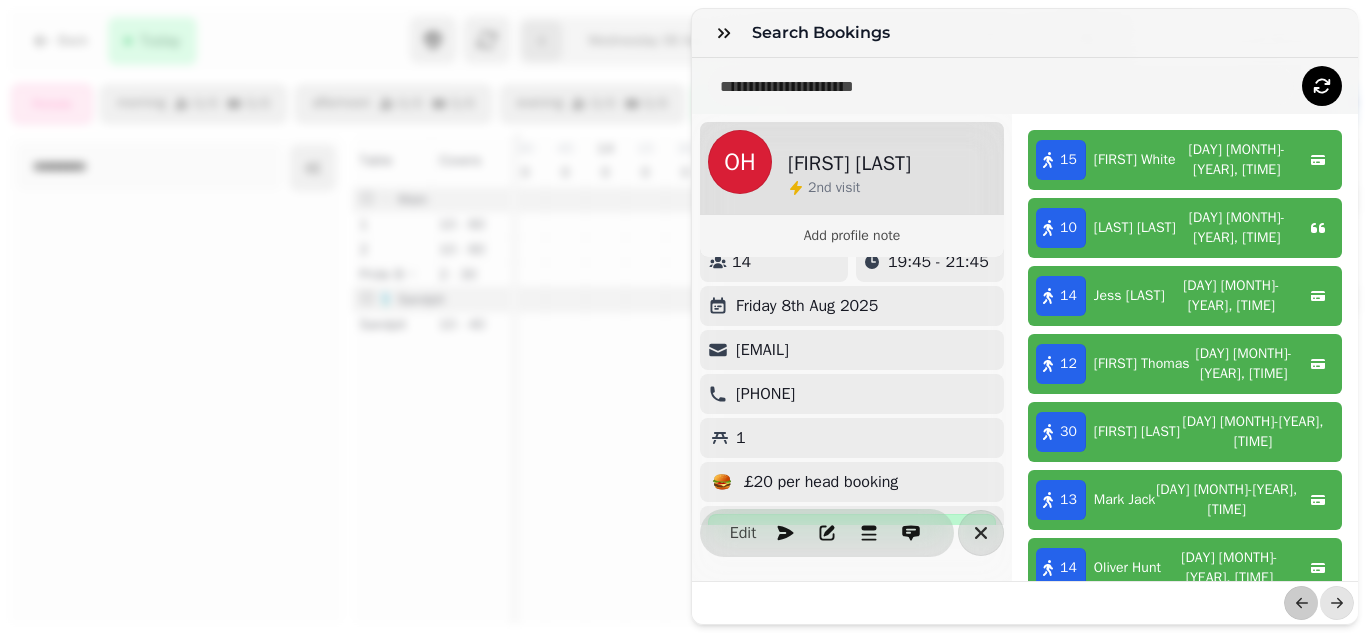 scroll, scrollTop: 0, scrollLeft: 0, axis: both 